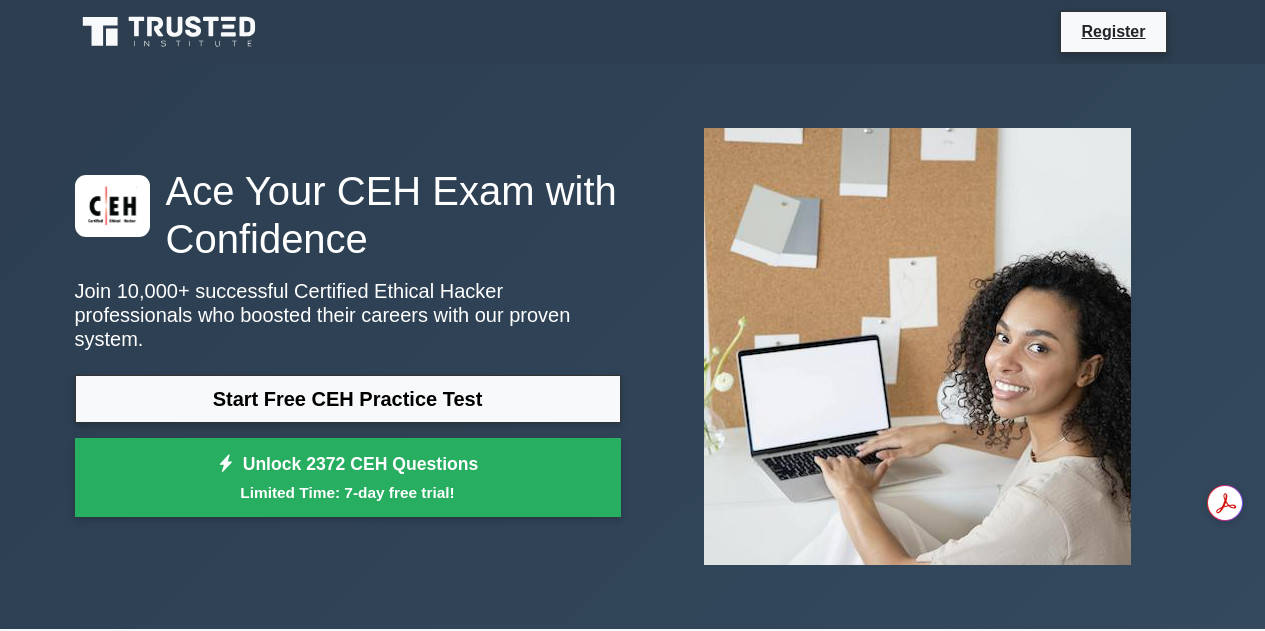 scroll, scrollTop: 0, scrollLeft: 0, axis: both 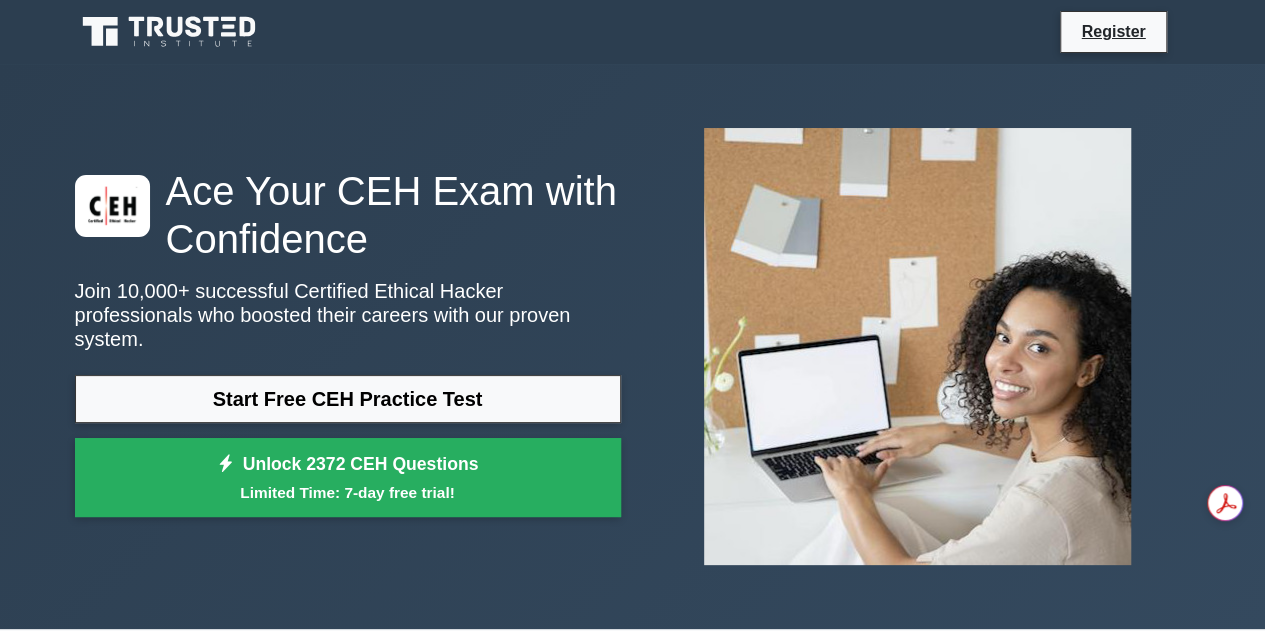 click on "Start Free CEH Practice Test" at bounding box center [348, 399] 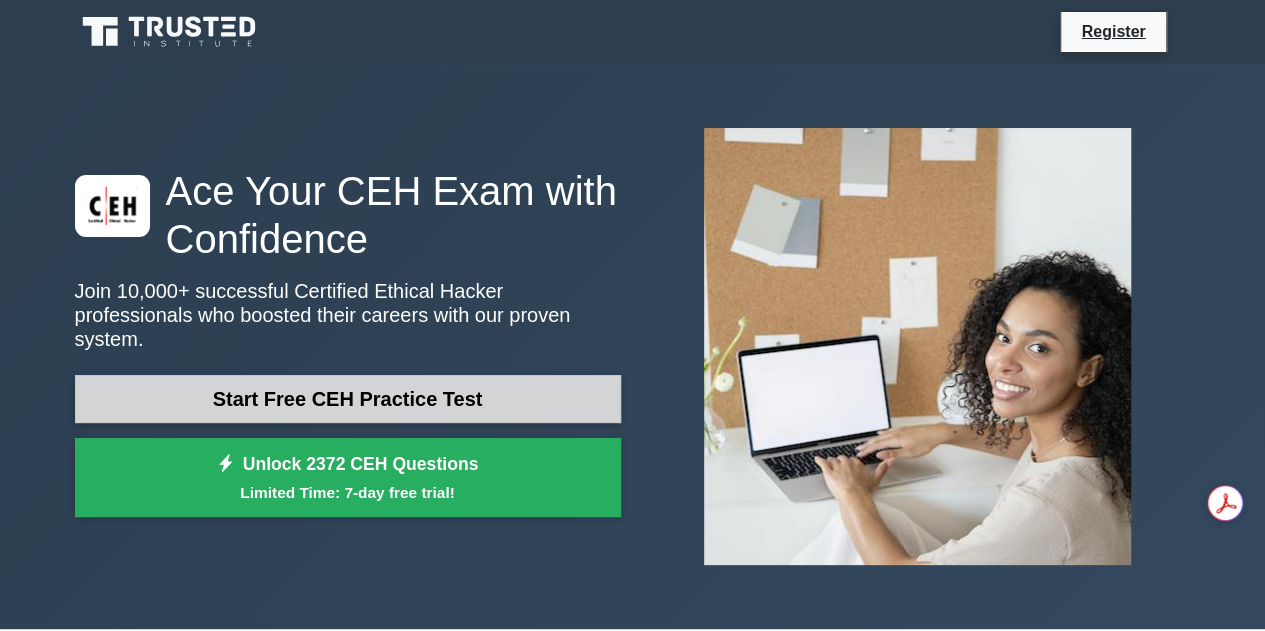 click on "Start Free CEH Practice Test" at bounding box center (348, 399) 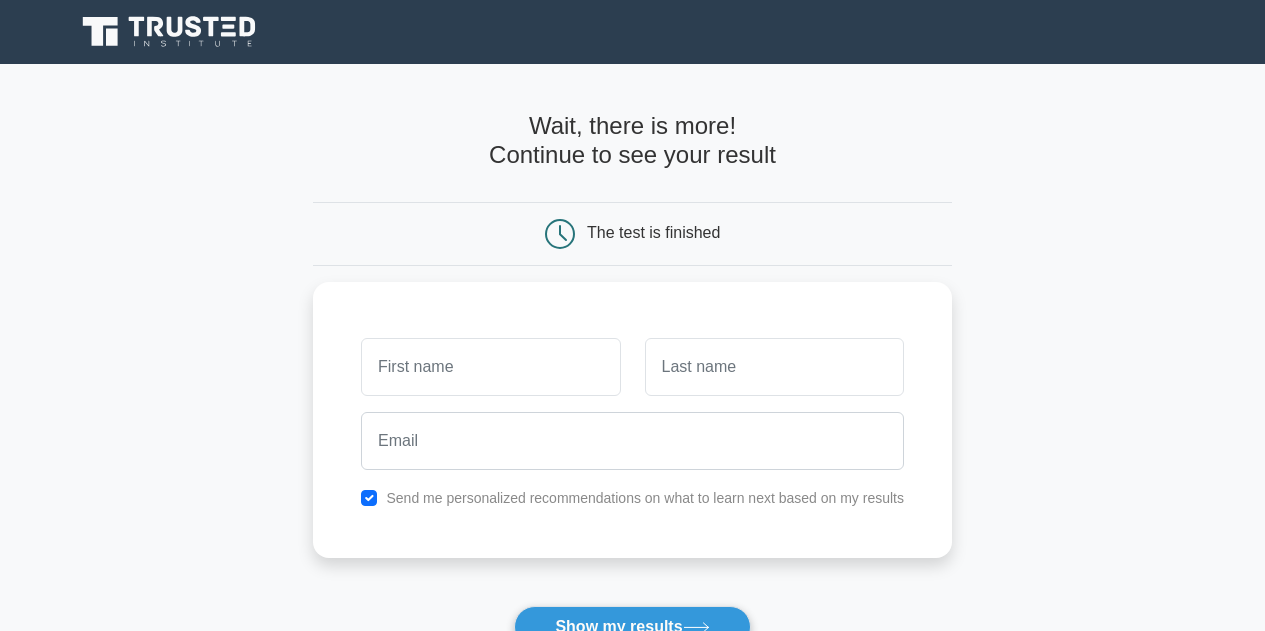 scroll, scrollTop: 0, scrollLeft: 0, axis: both 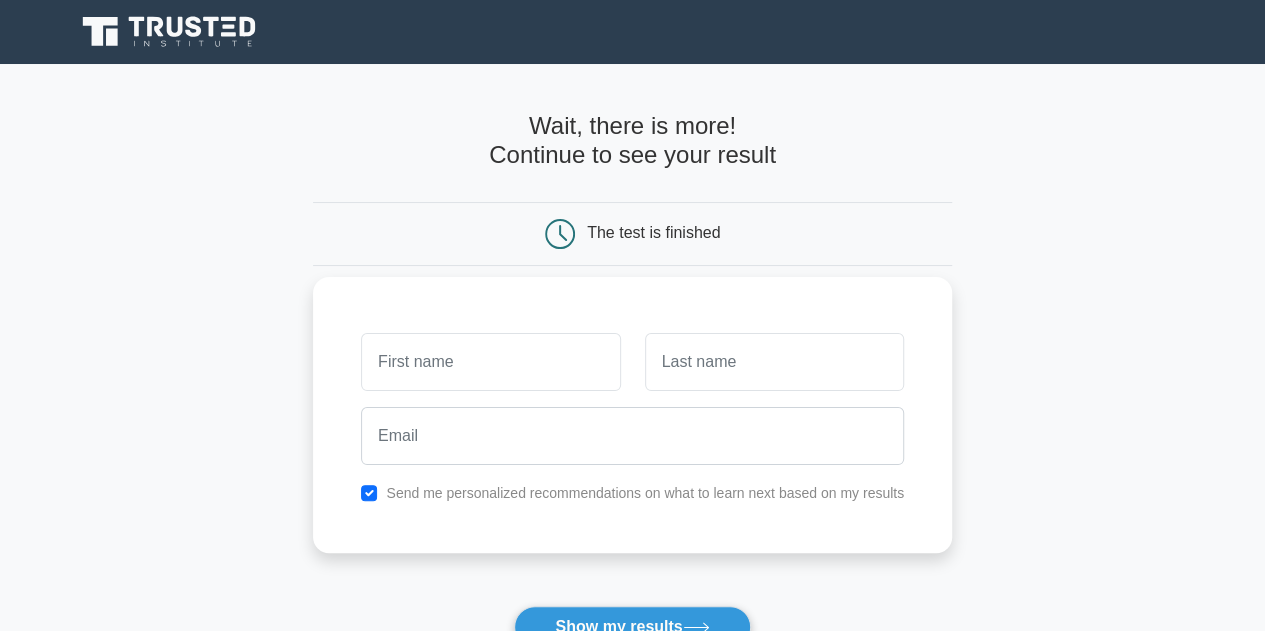 click at bounding box center [490, 362] 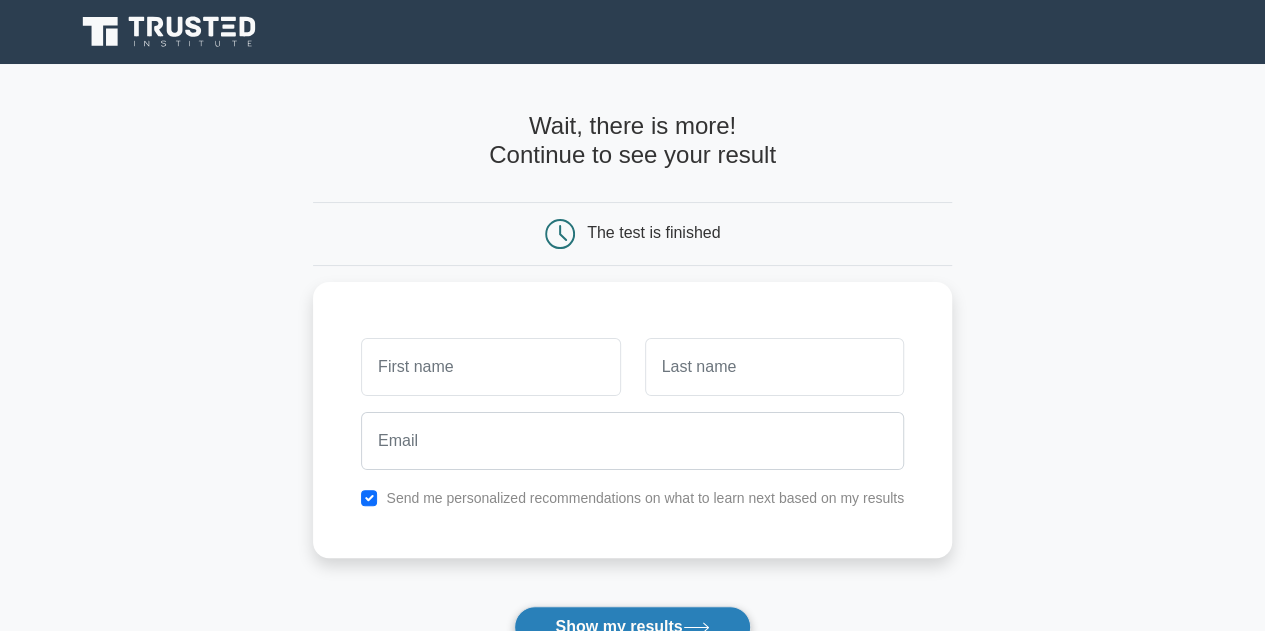click on "Show my results" at bounding box center [632, 627] 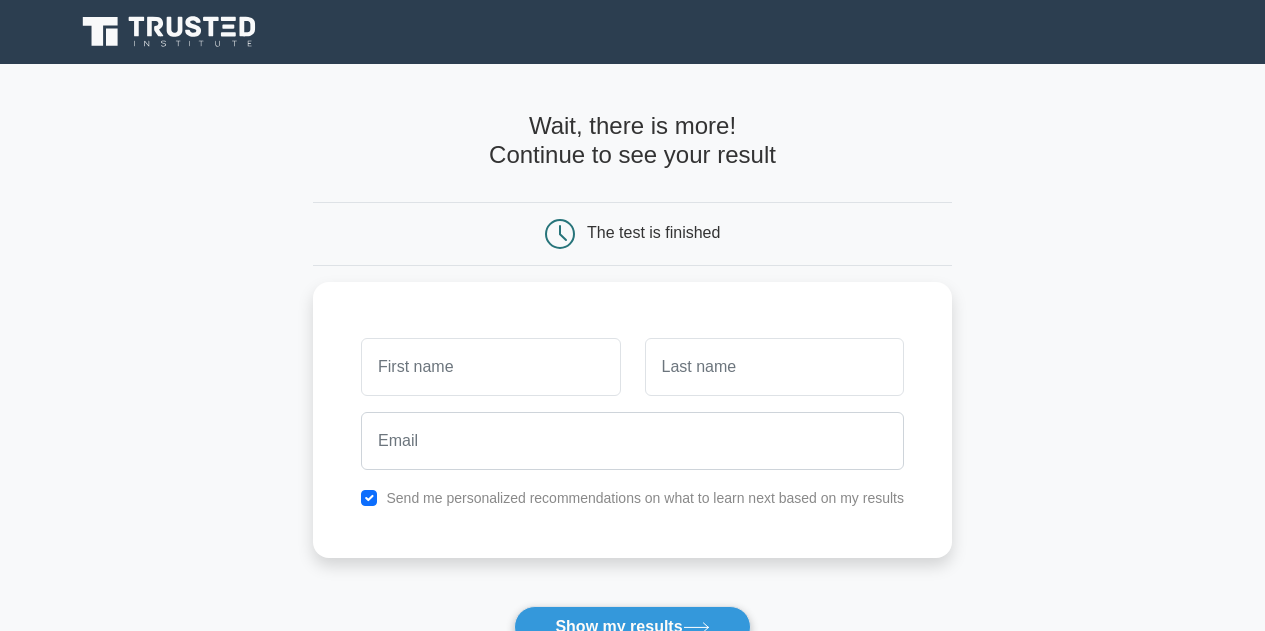 scroll, scrollTop: 0, scrollLeft: 0, axis: both 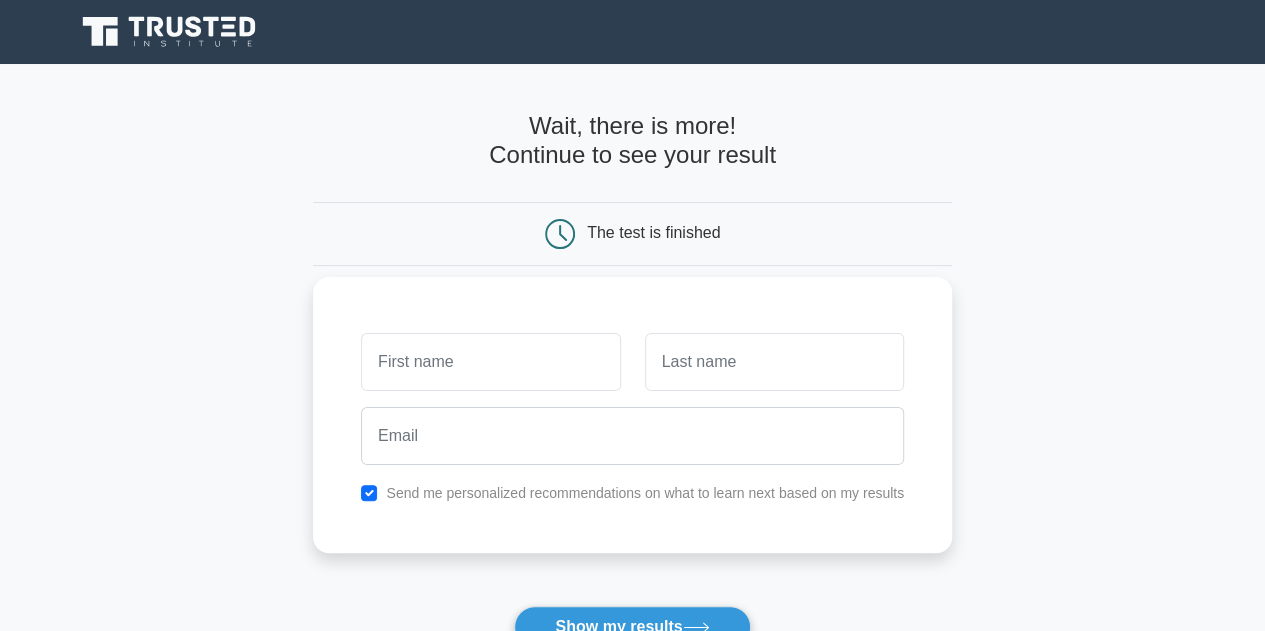 click at bounding box center [490, 362] 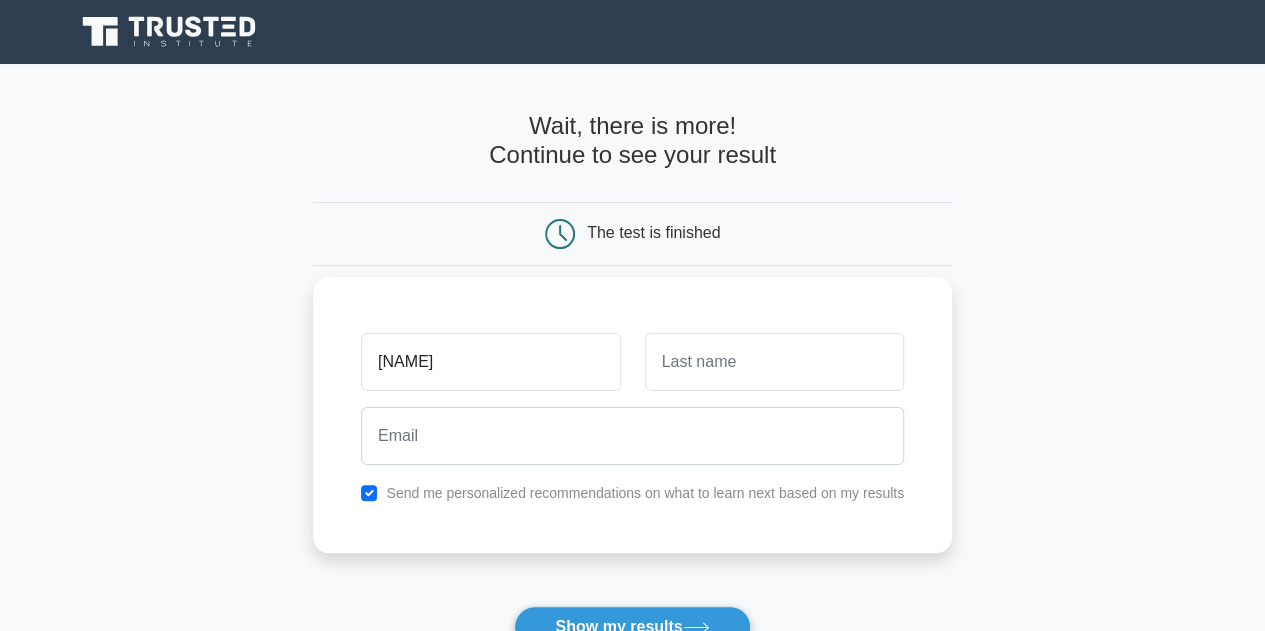 type on "bujitha" 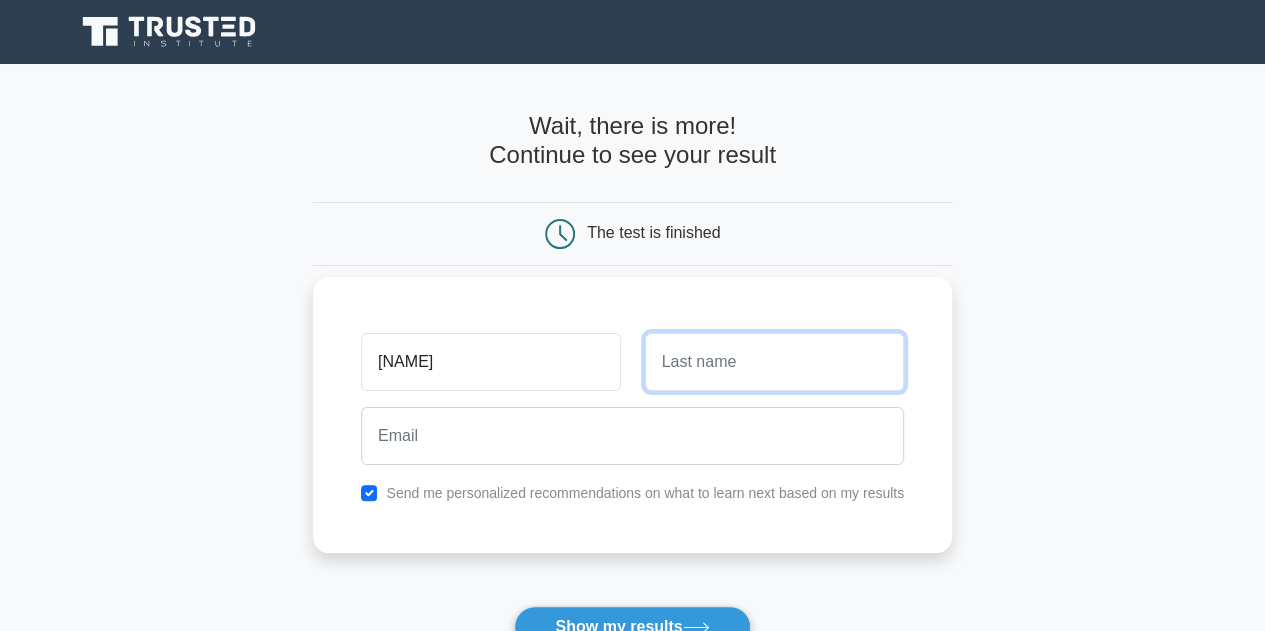 click at bounding box center [774, 362] 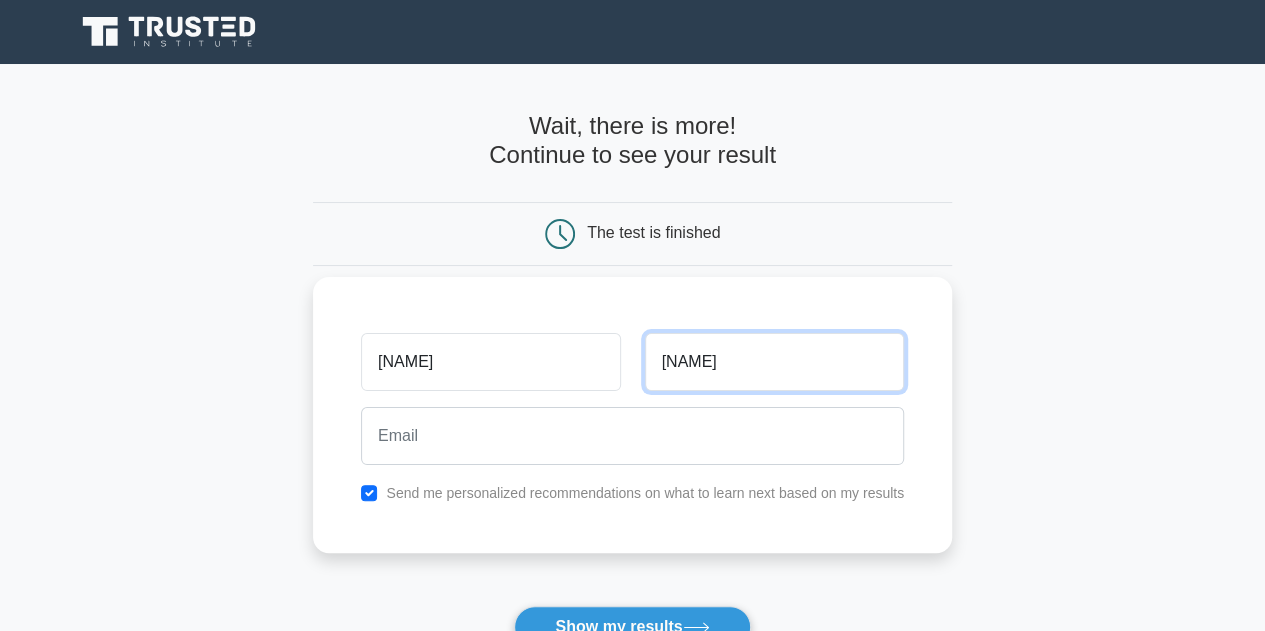 type on "ravi" 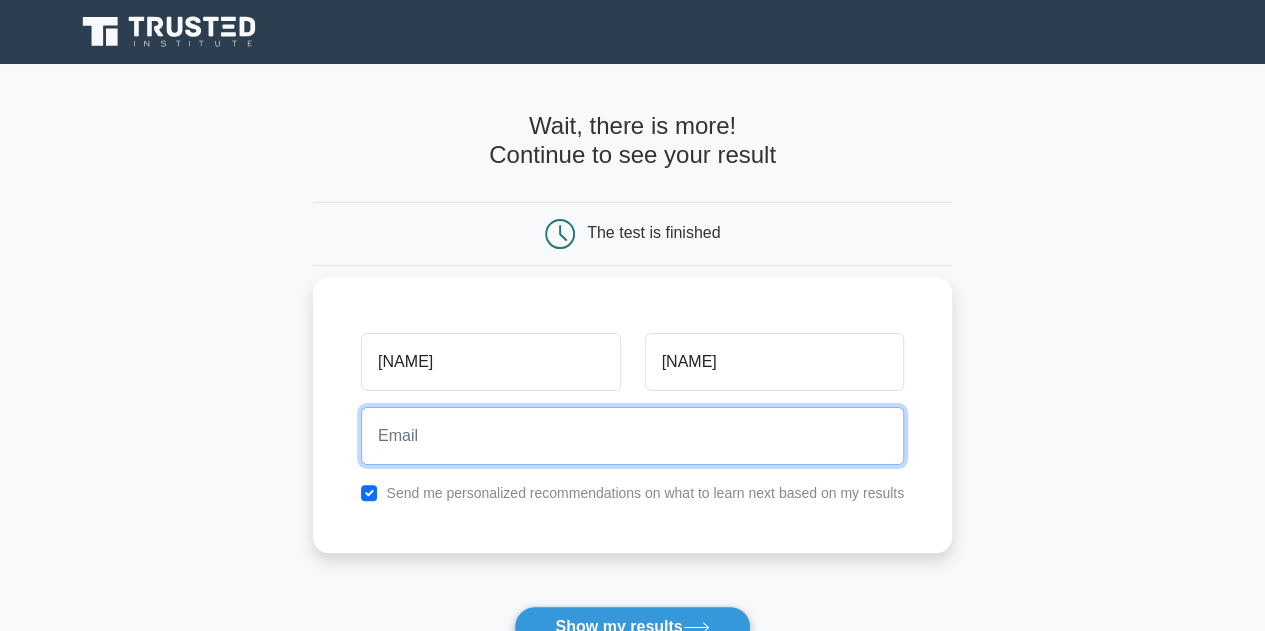 click at bounding box center [632, 436] 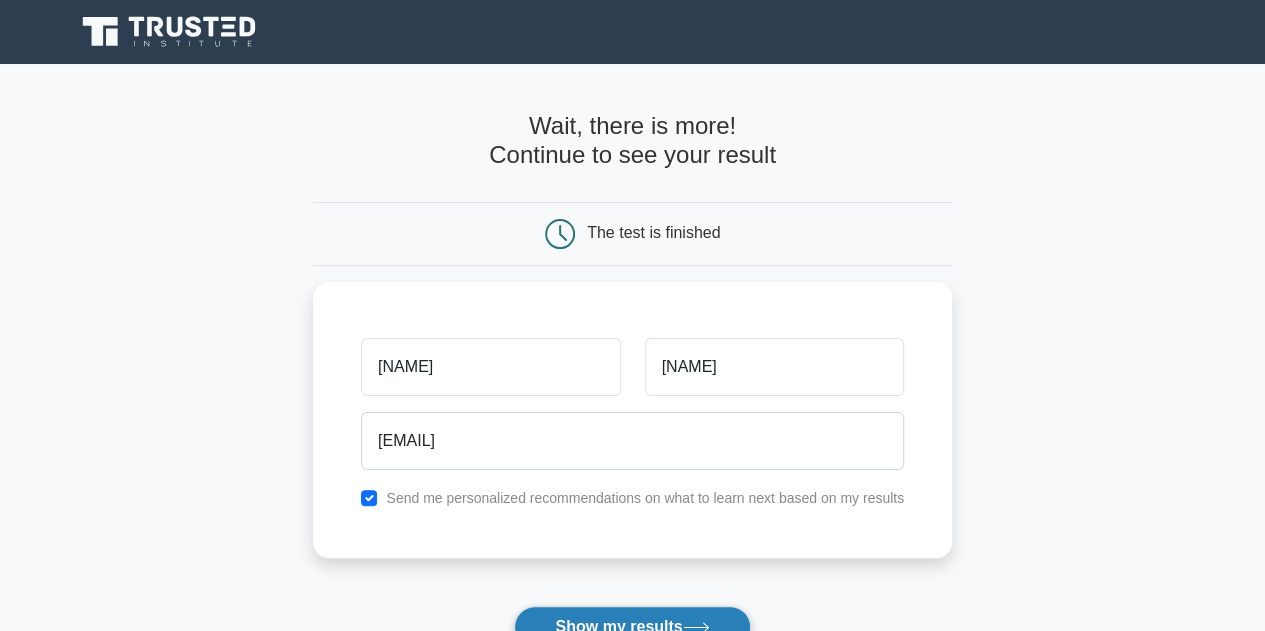 click on "Show my results" at bounding box center [632, 627] 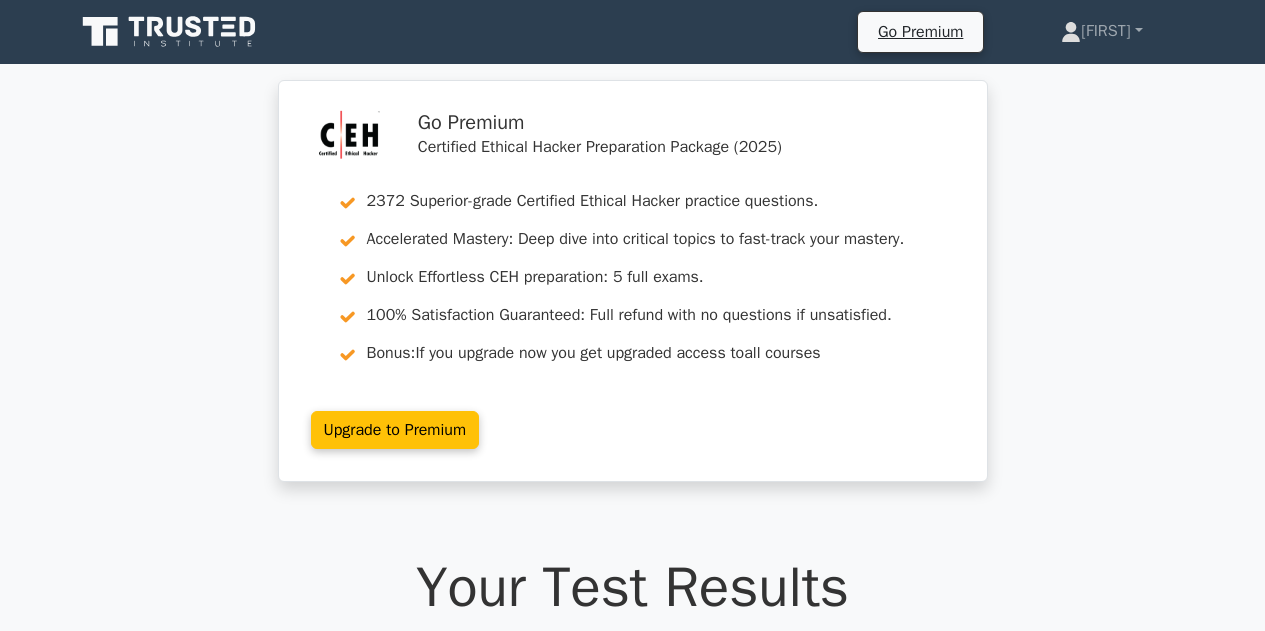 scroll, scrollTop: 0, scrollLeft: 0, axis: both 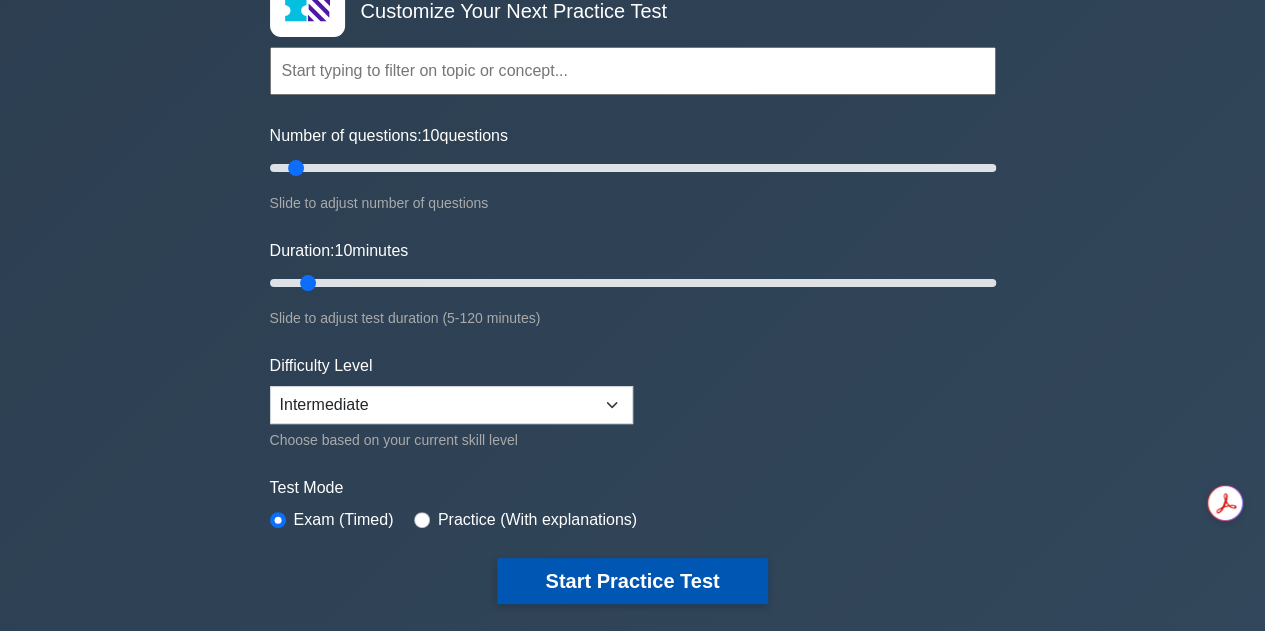 click on "Start Practice Test" at bounding box center (632, 581) 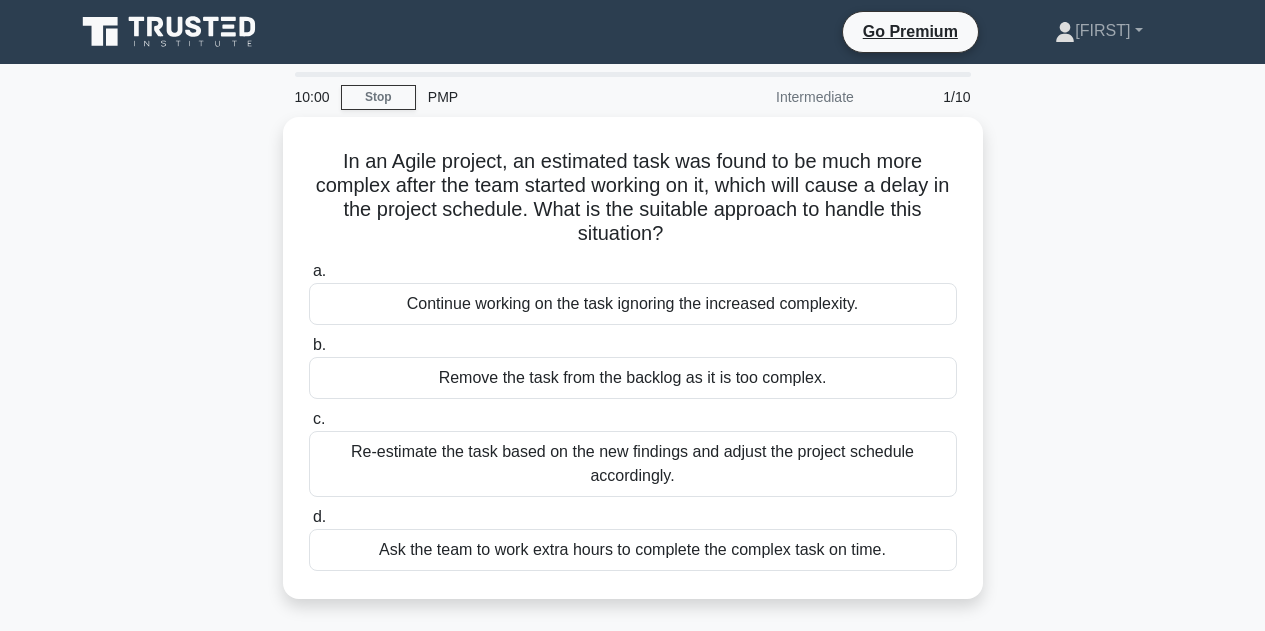 scroll, scrollTop: 0, scrollLeft: 0, axis: both 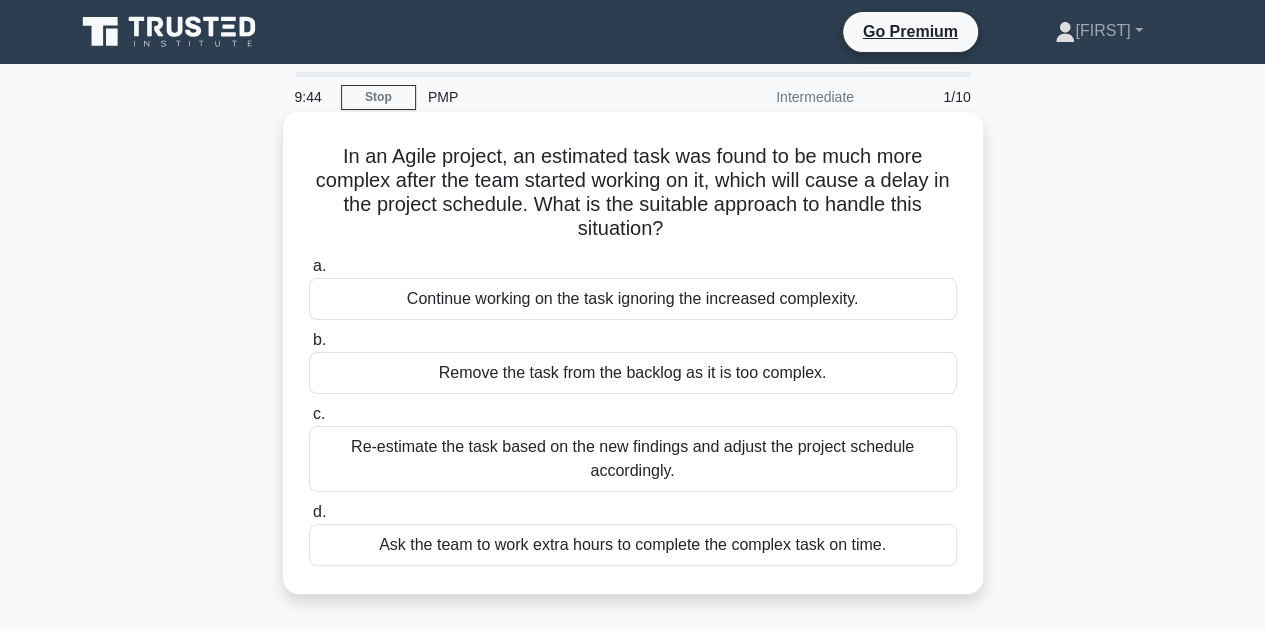 click on "Re-estimate the task based on the new findings and adjust the project schedule accordingly." at bounding box center [633, 459] 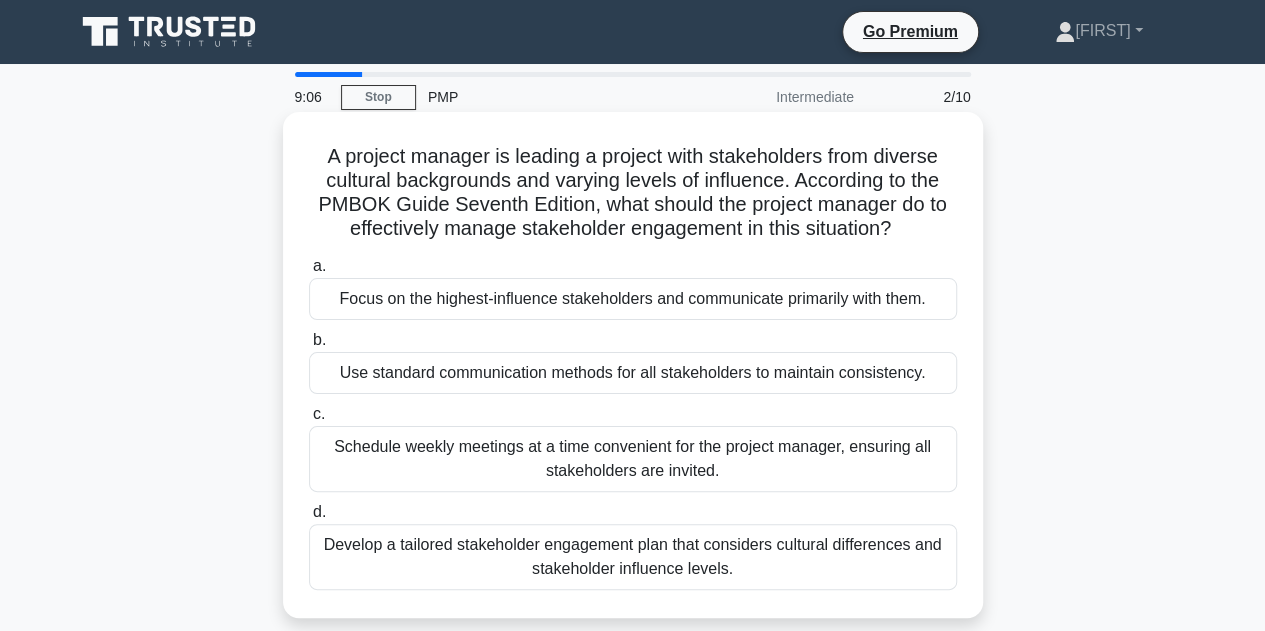 click on "Develop a tailored stakeholder engagement plan that considers cultural differences and stakeholder influence levels." at bounding box center [633, 557] 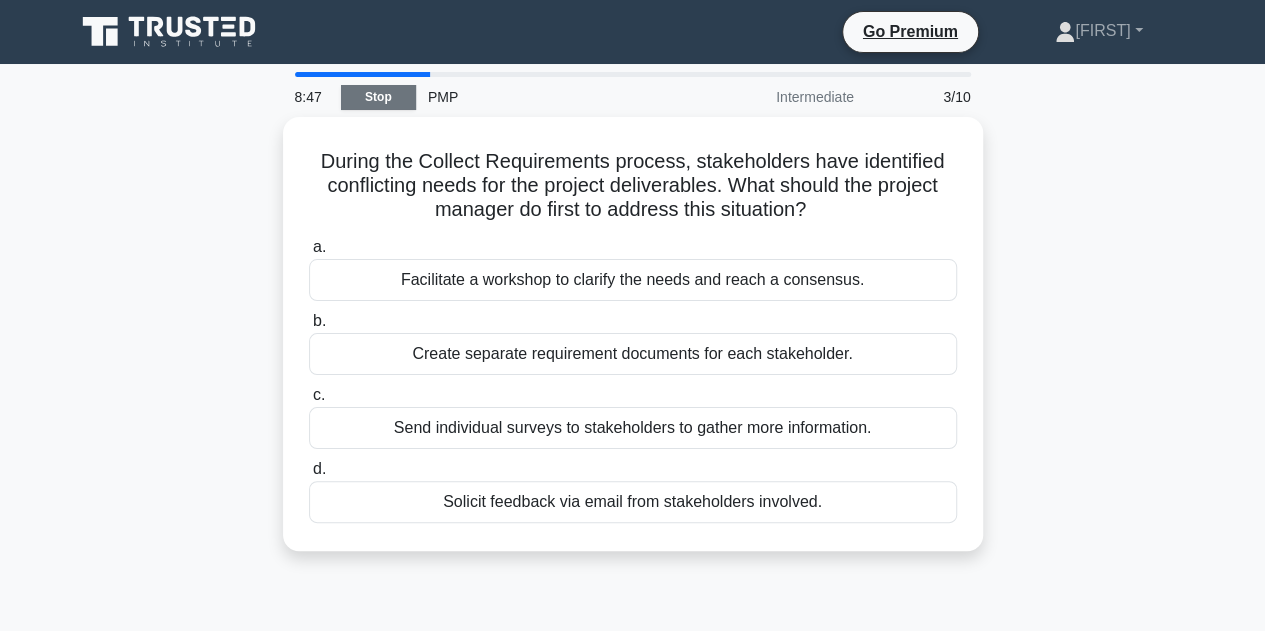click on "Stop" at bounding box center [378, 97] 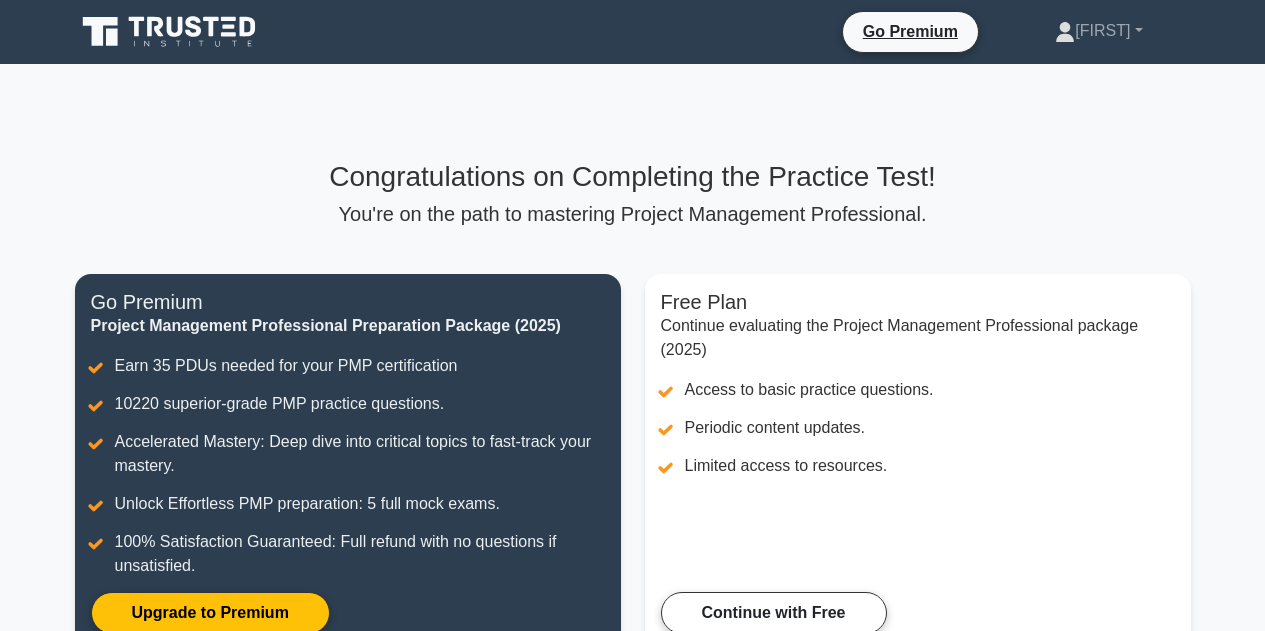 scroll, scrollTop: 0, scrollLeft: 0, axis: both 